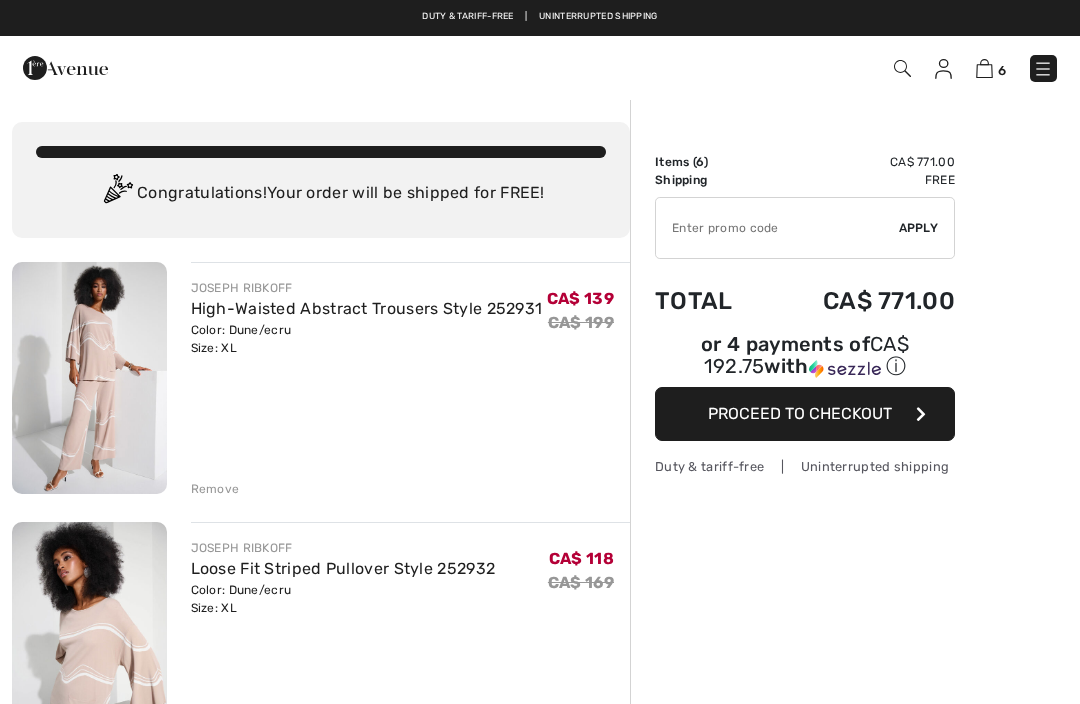 checkbox on "true" 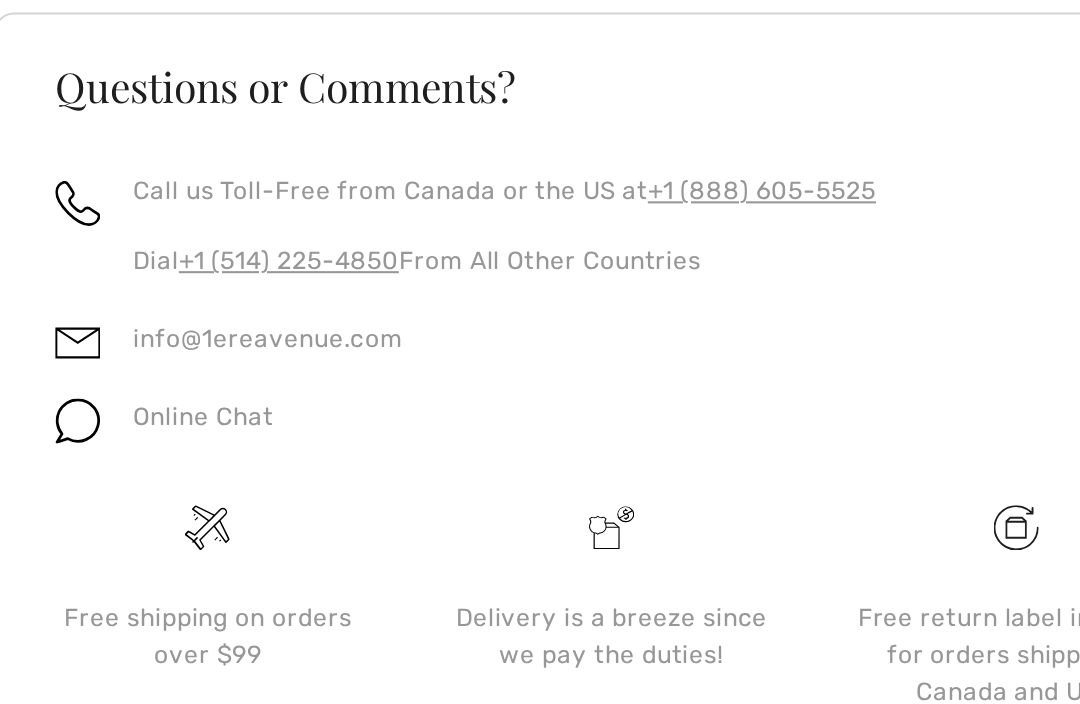 scroll, scrollTop: 1603, scrollLeft: 0, axis: vertical 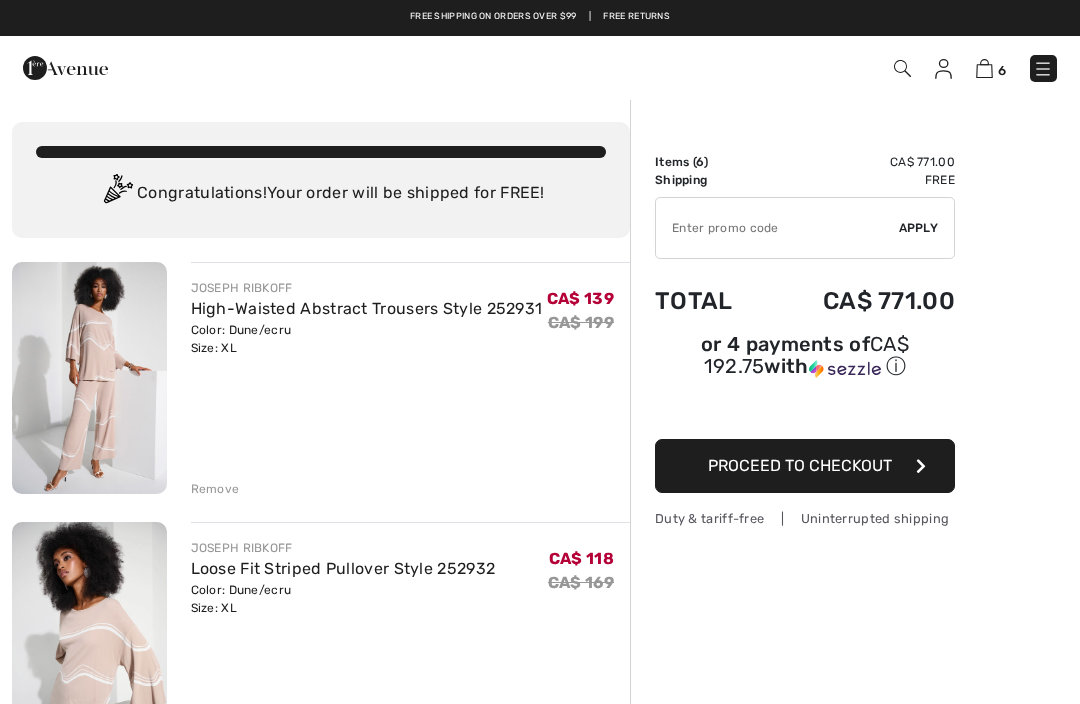 click at bounding box center (1043, 69) 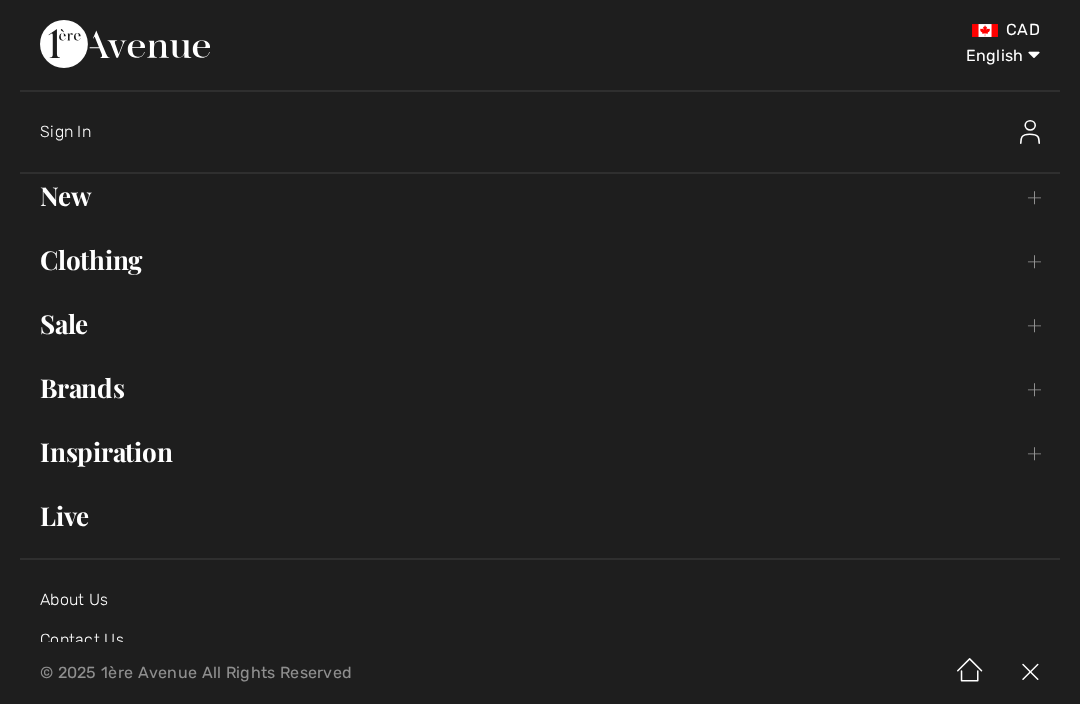 click on "Sale Toggle submenu" at bounding box center [540, 324] 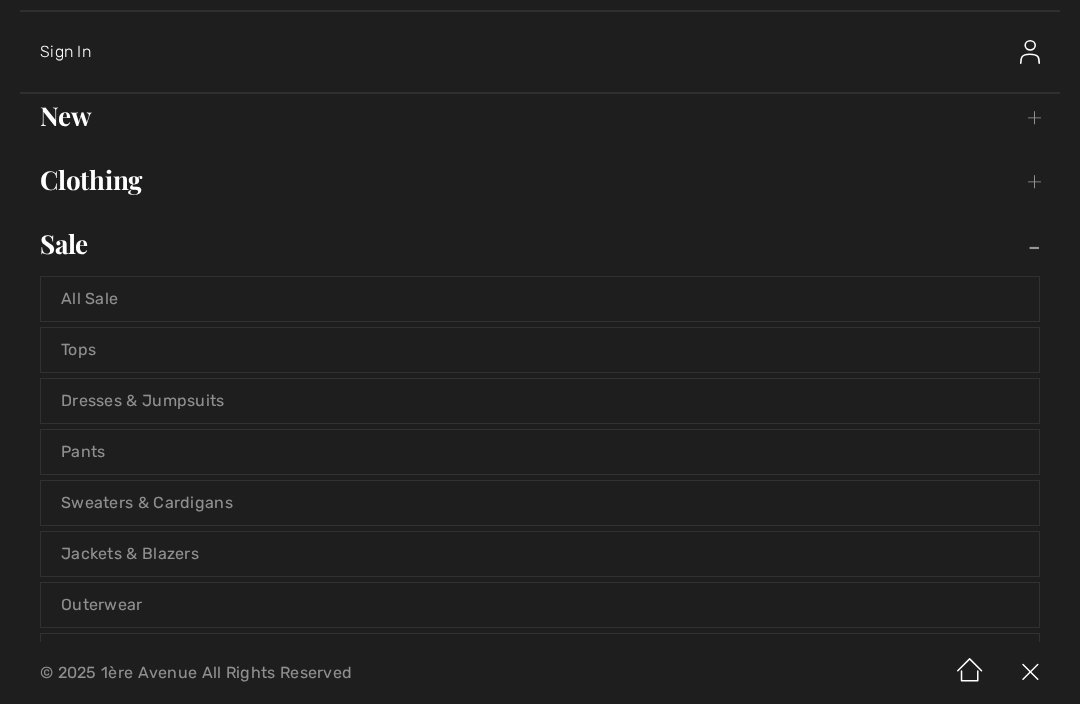 scroll, scrollTop: 82, scrollLeft: 0, axis: vertical 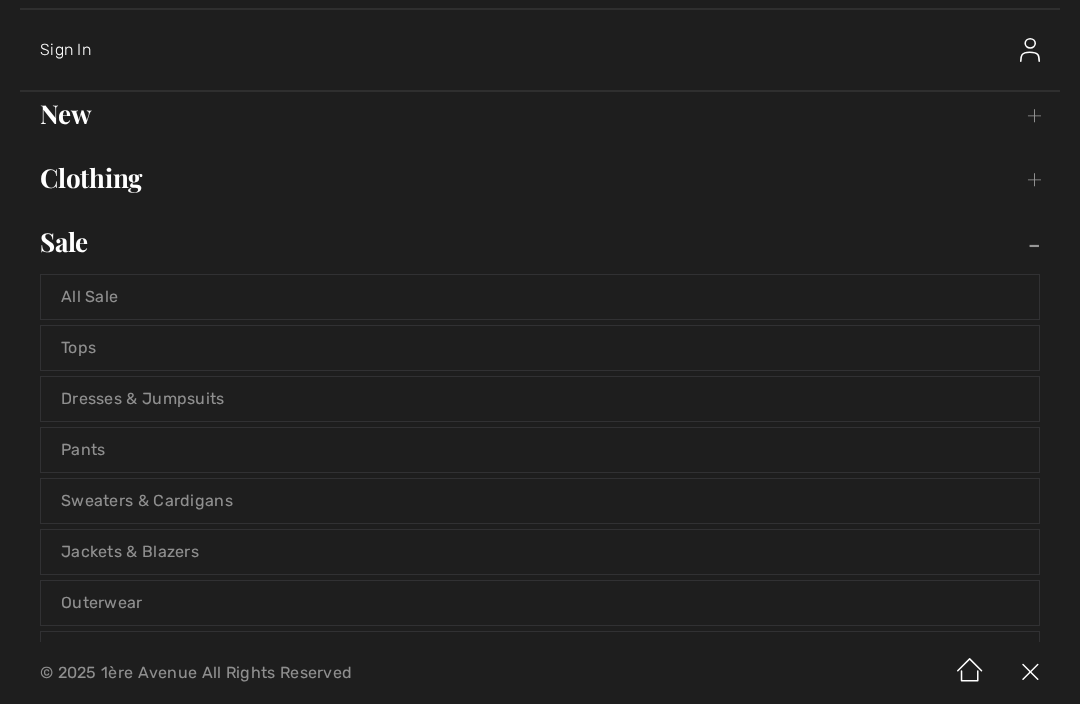 click on "All Sale" at bounding box center (540, 297) 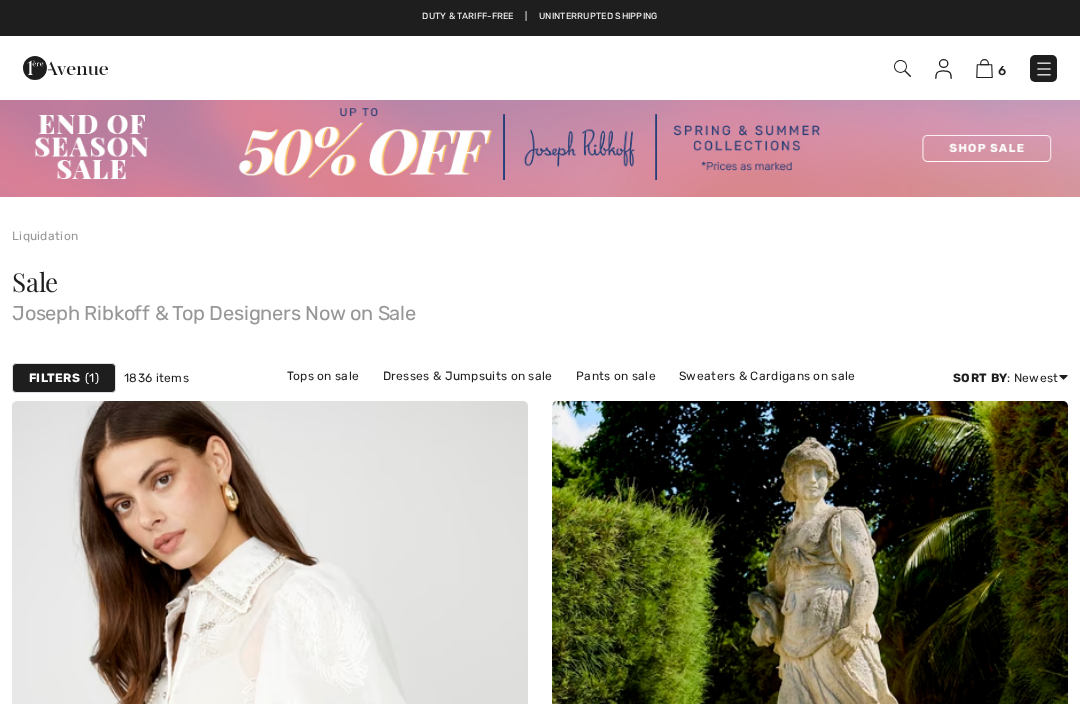 scroll, scrollTop: 0, scrollLeft: 0, axis: both 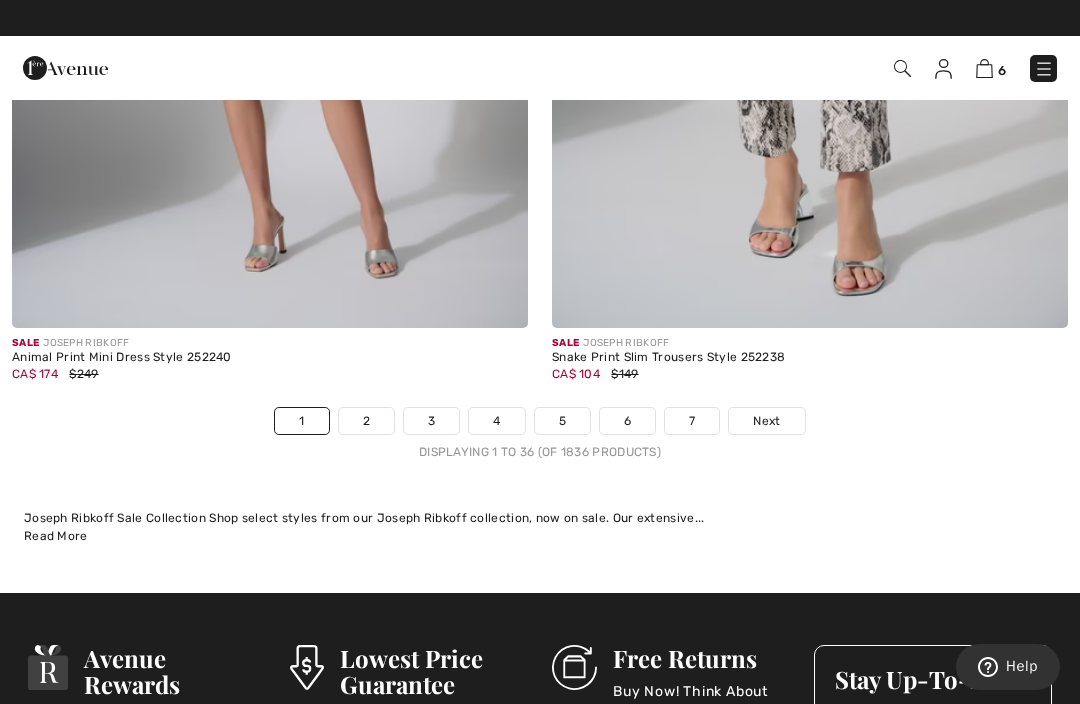 click on "Next" at bounding box center (766, 421) 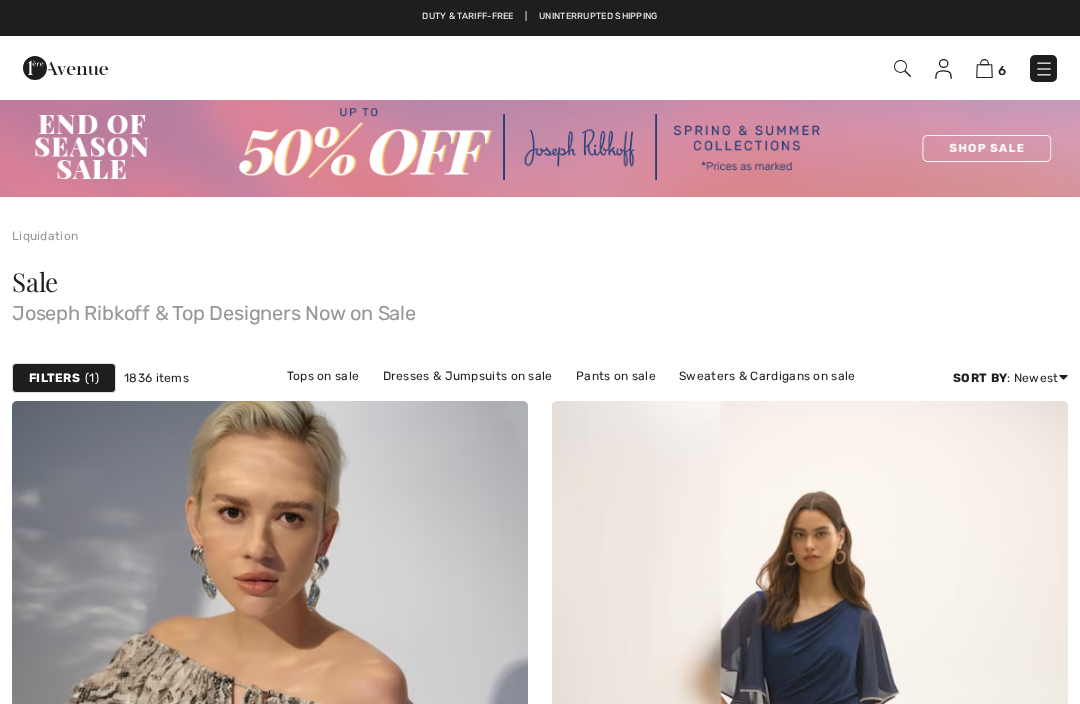 scroll, scrollTop: 102, scrollLeft: 0, axis: vertical 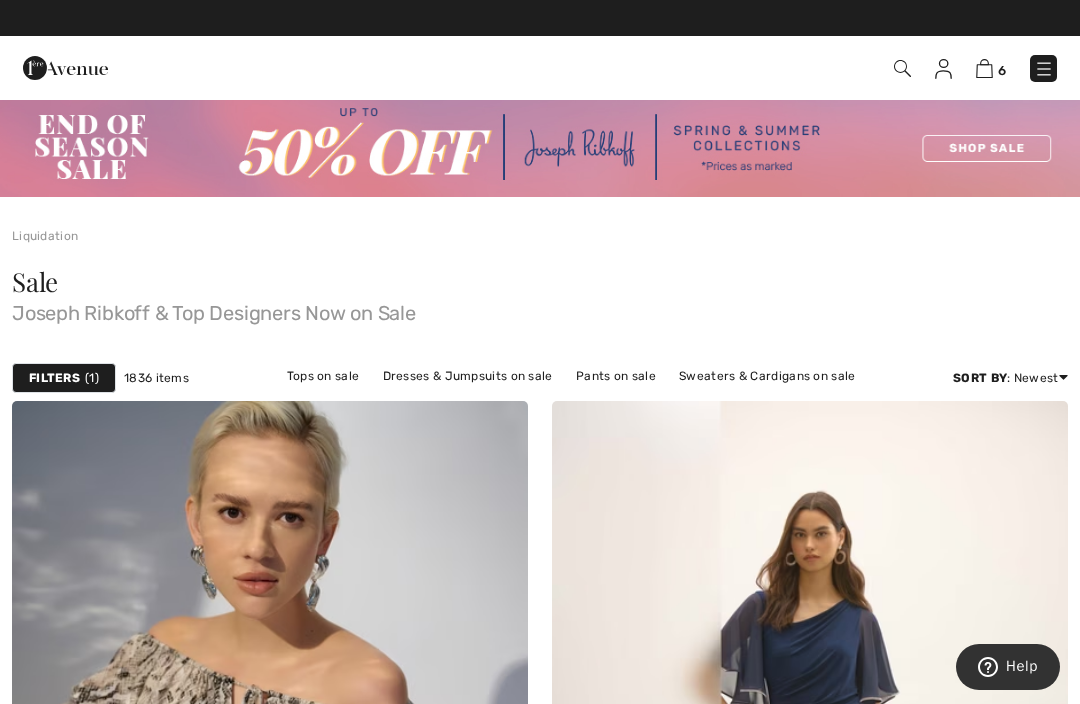 click at bounding box center (1044, 69) 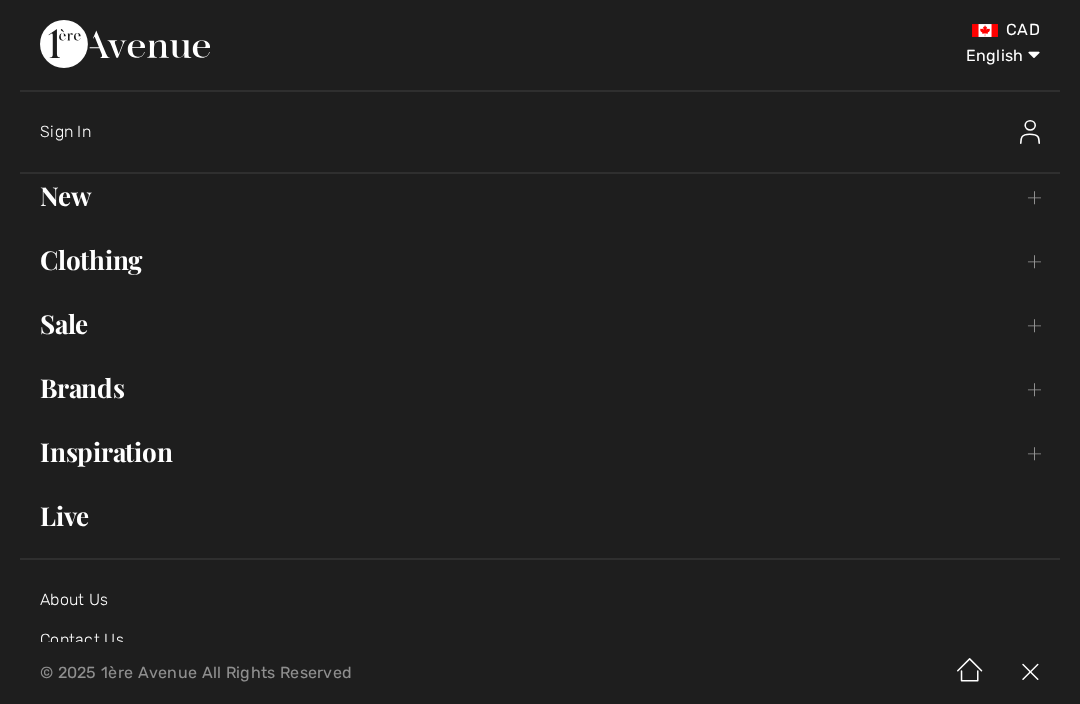 click on "Sale Toggle submenu" at bounding box center [540, 324] 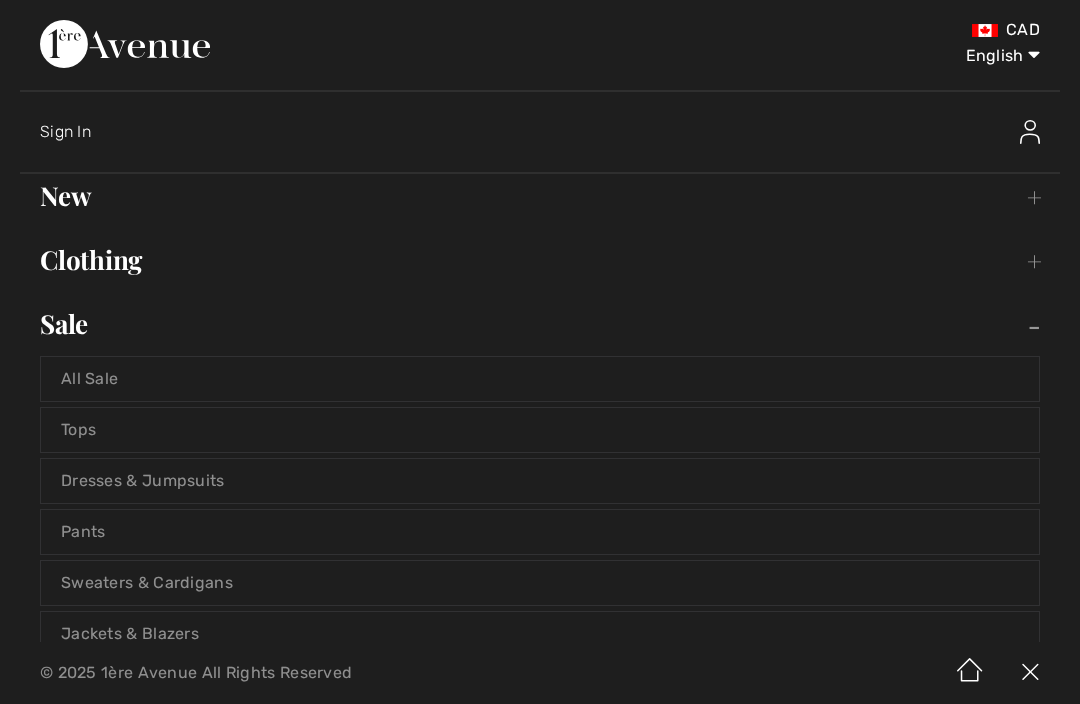 click on "Pants" at bounding box center (540, 532) 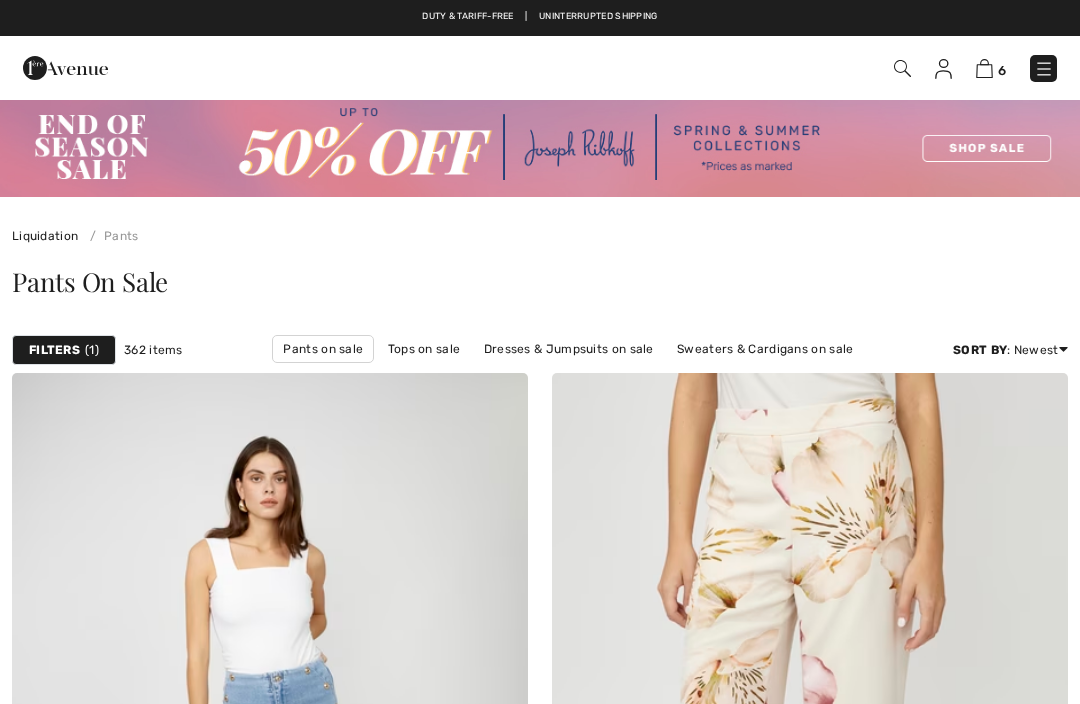 scroll, scrollTop: 0, scrollLeft: 0, axis: both 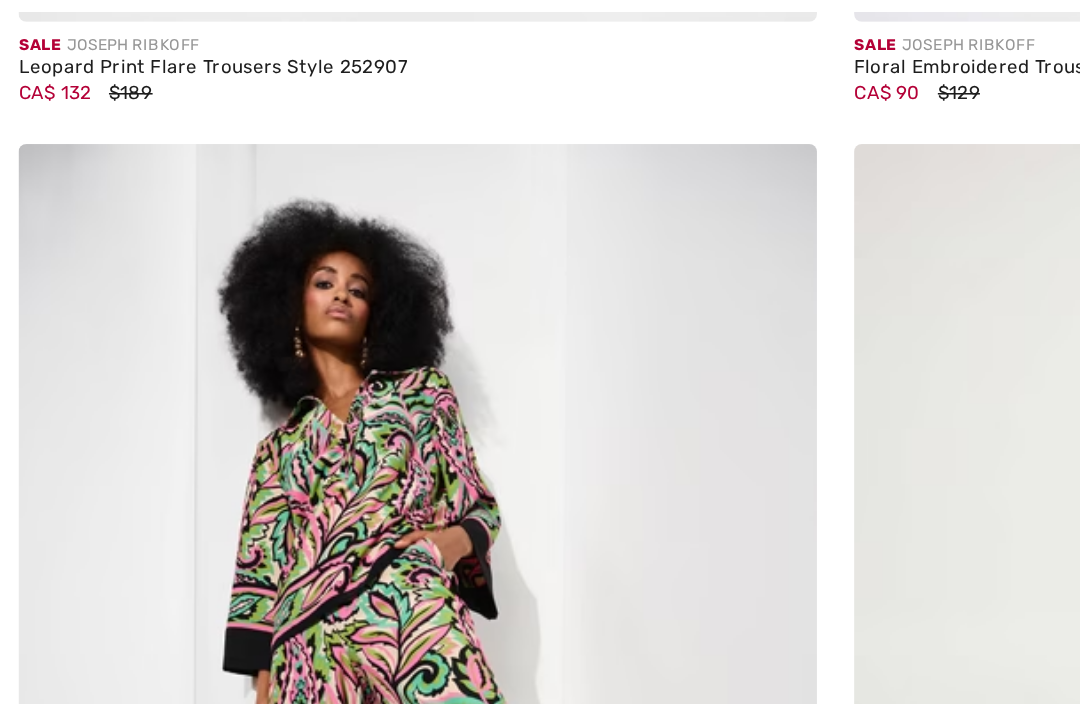 click at bounding box center [270, 483] 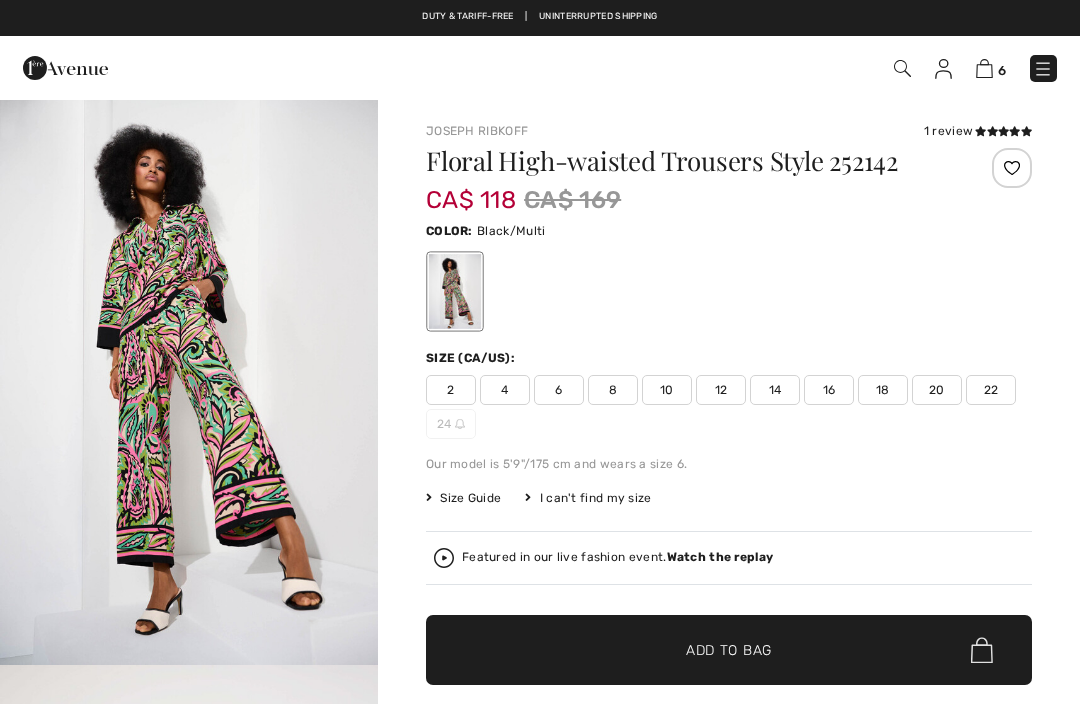 scroll, scrollTop: 0, scrollLeft: 0, axis: both 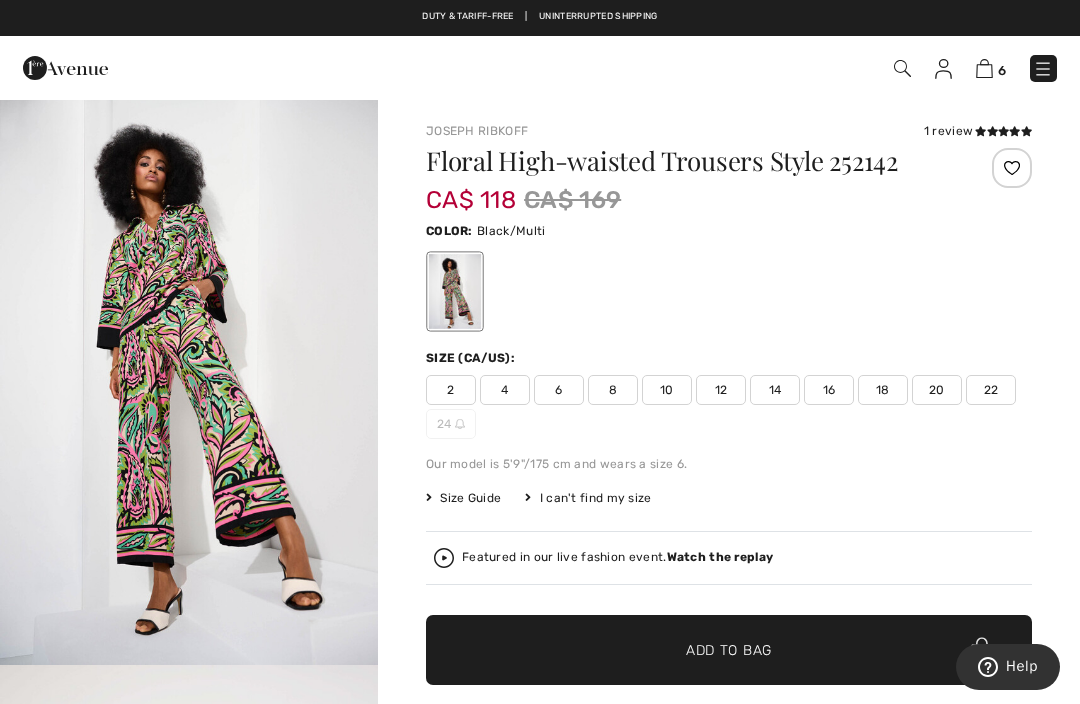 click on "16" at bounding box center [829, 390] 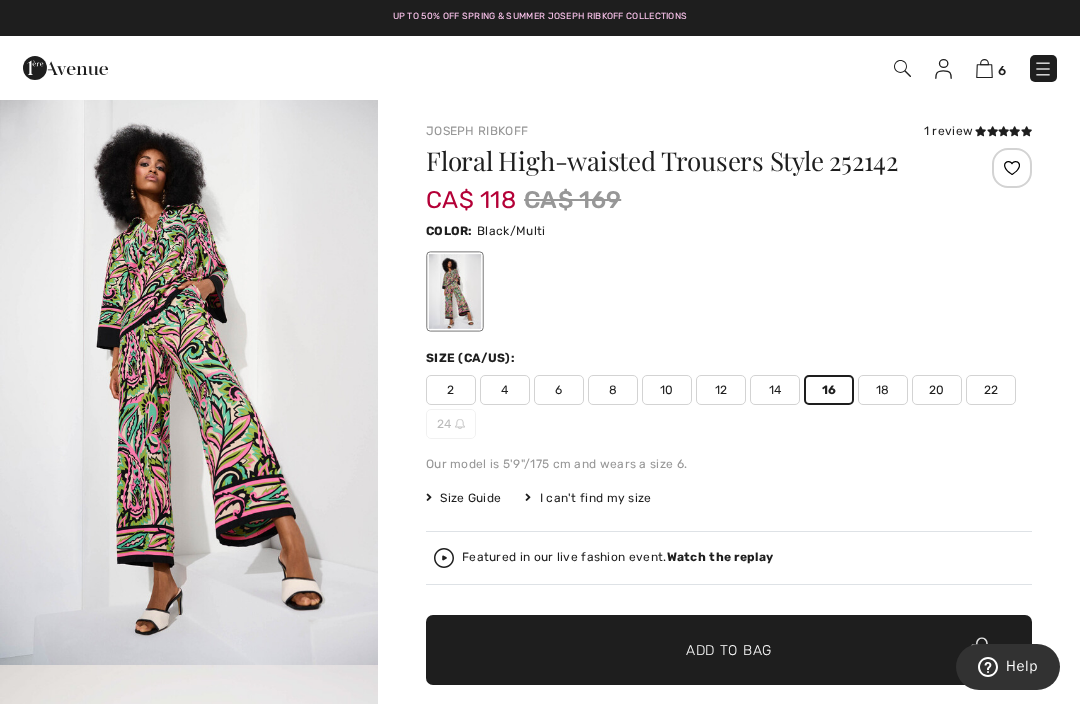 click on "✔ Added to Bag
Add to Bag" at bounding box center [729, 650] 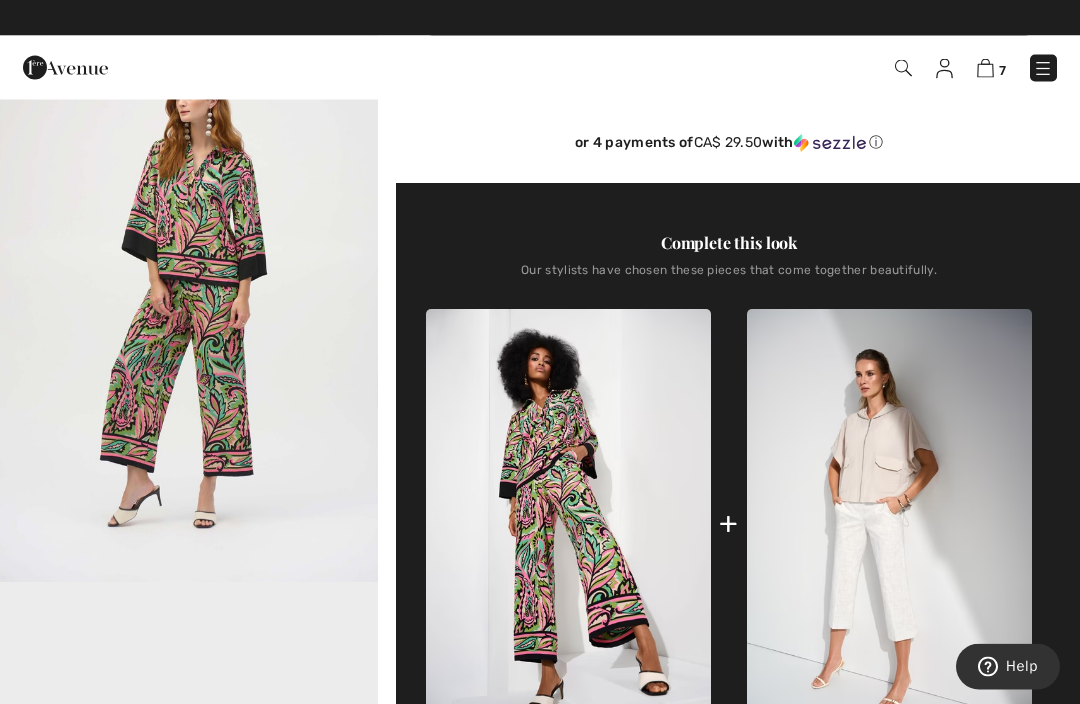 scroll, scrollTop: 649, scrollLeft: 0, axis: vertical 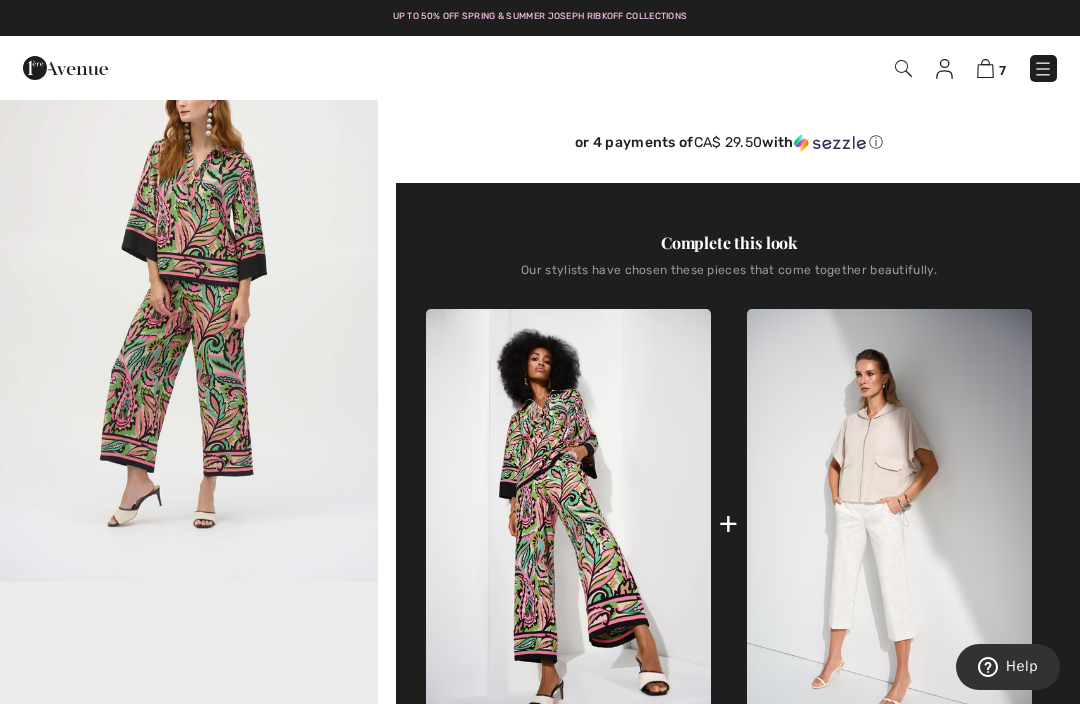 click at bounding box center [568, 523] 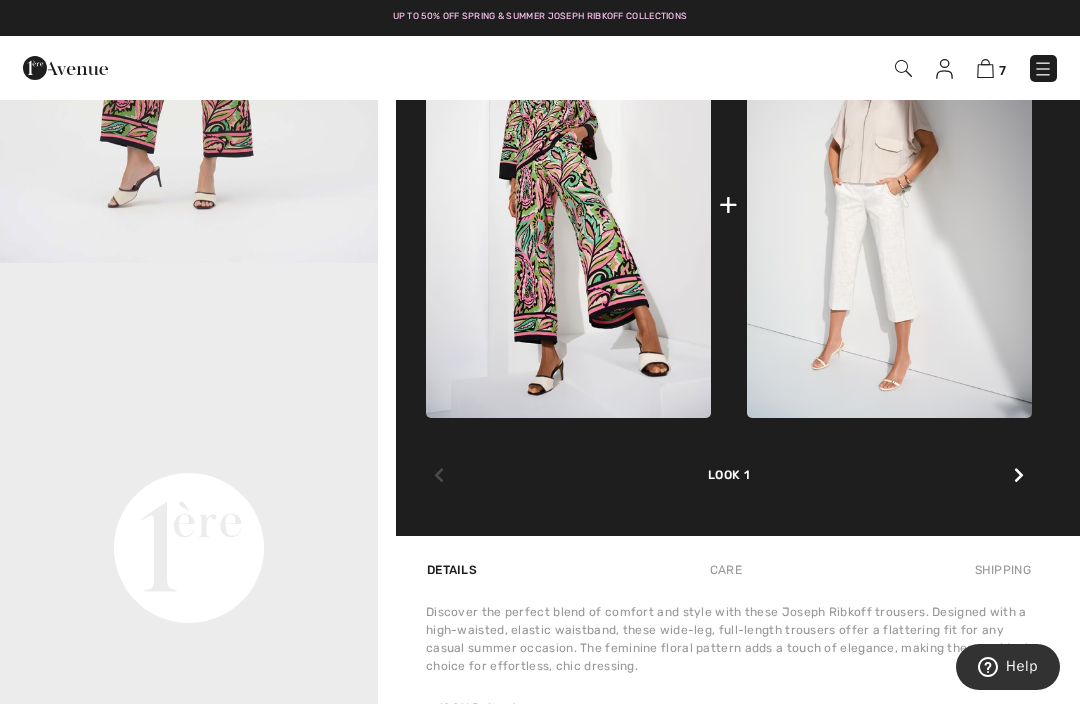 scroll, scrollTop: 969, scrollLeft: 0, axis: vertical 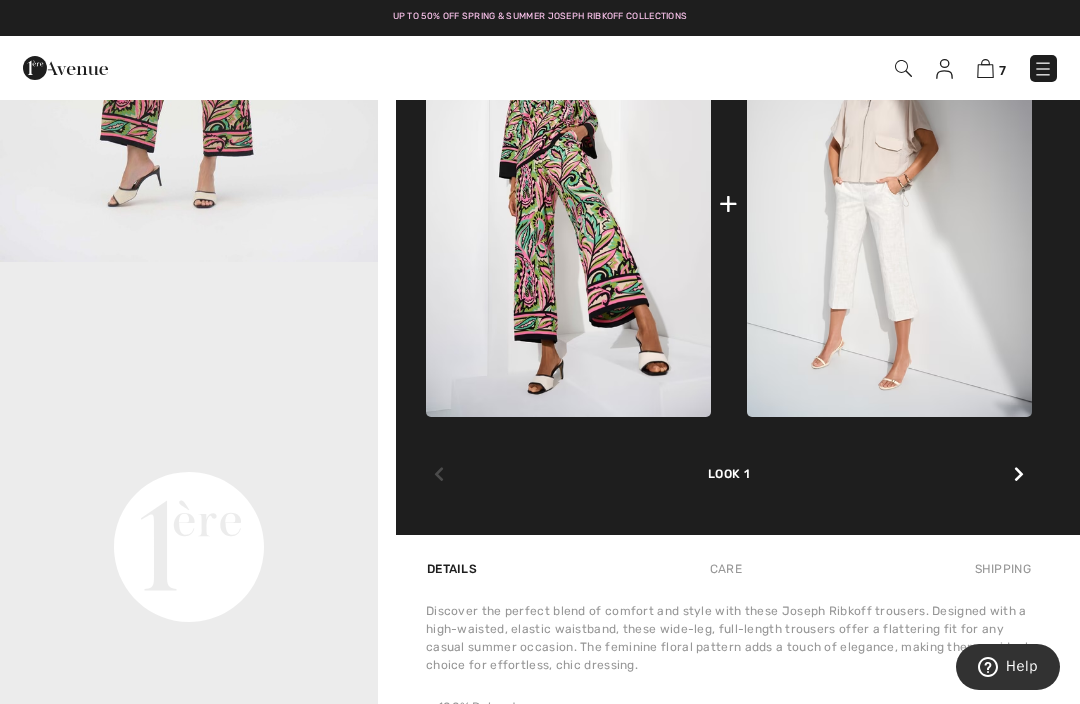 click at bounding box center (1019, 474) 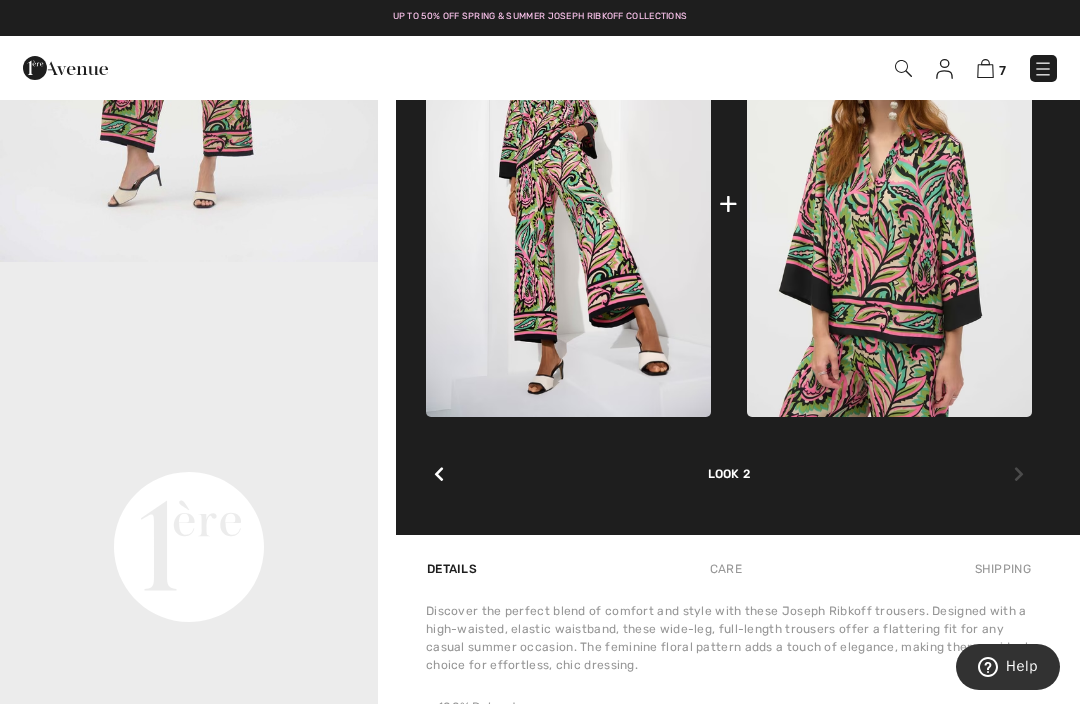 click at bounding box center (889, 203) 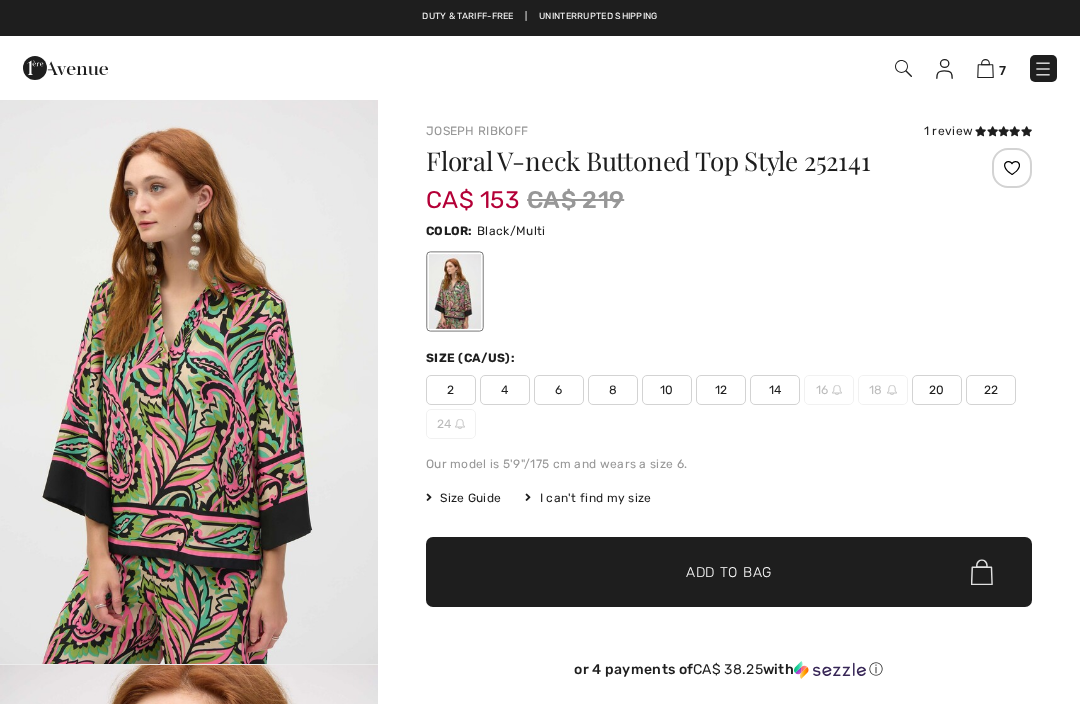 checkbox on "true" 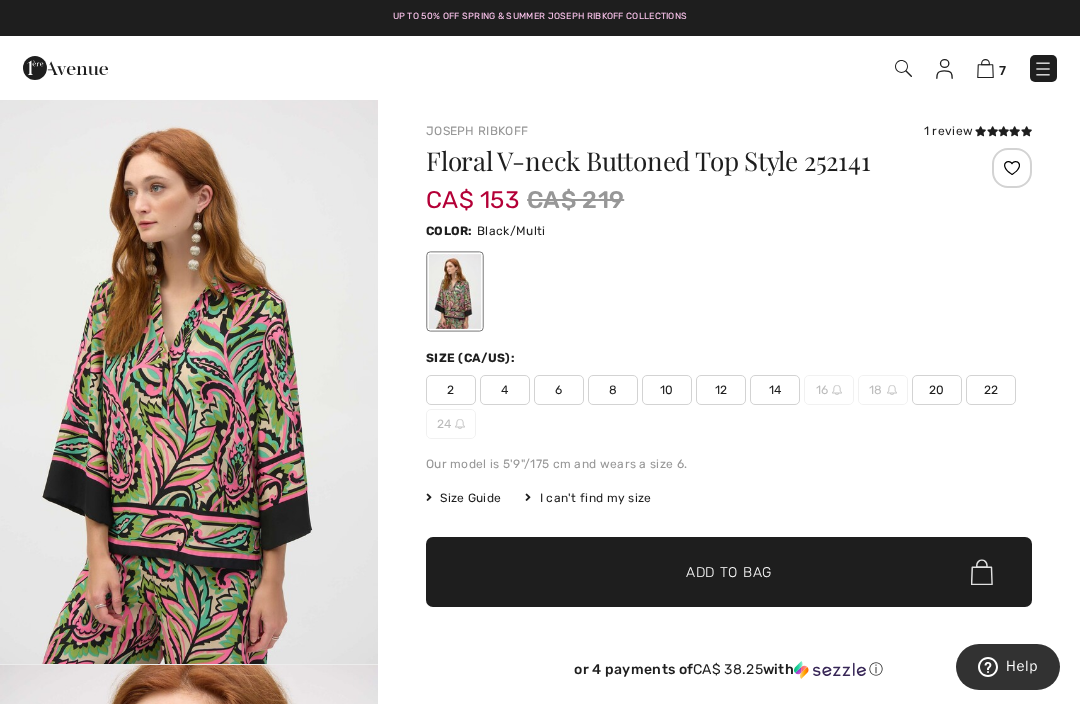click on "14" at bounding box center [775, 390] 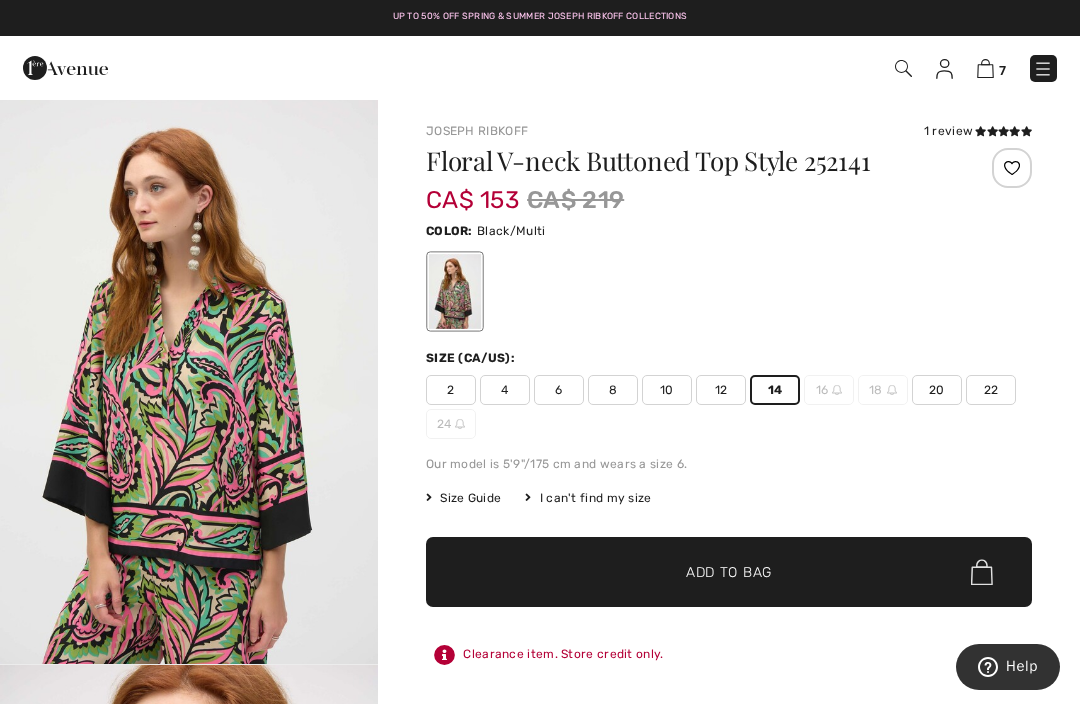 click on "✔ Added to Bag" at bounding box center (699, 572) 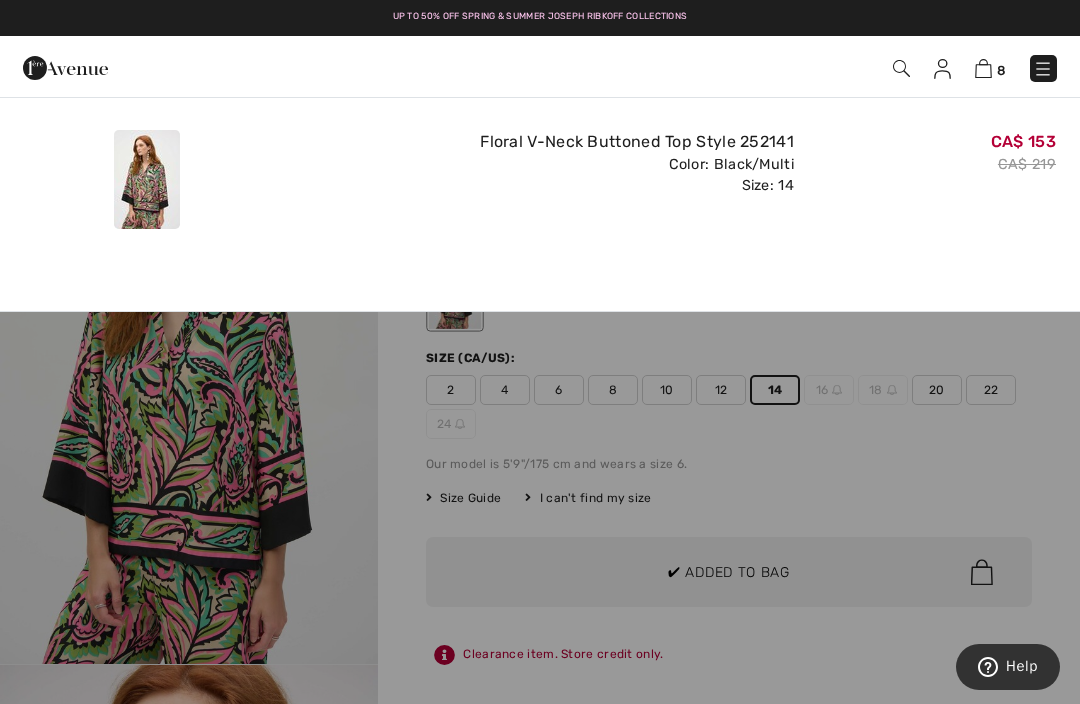 scroll, scrollTop: 0, scrollLeft: 0, axis: both 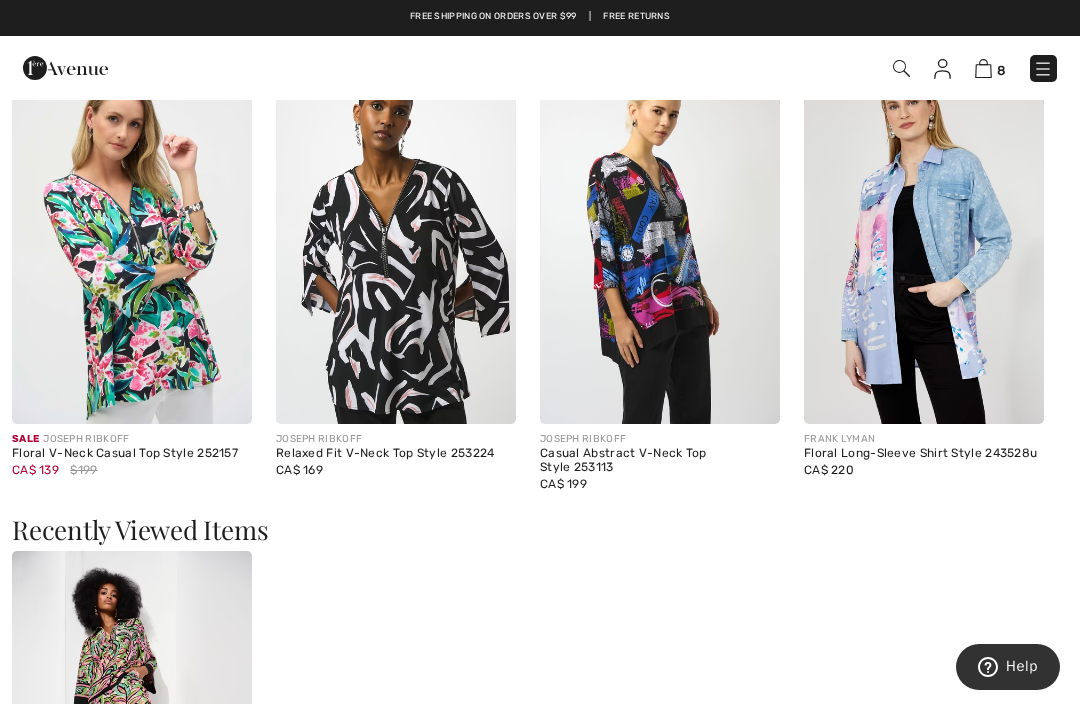 click at bounding box center (983, 68) 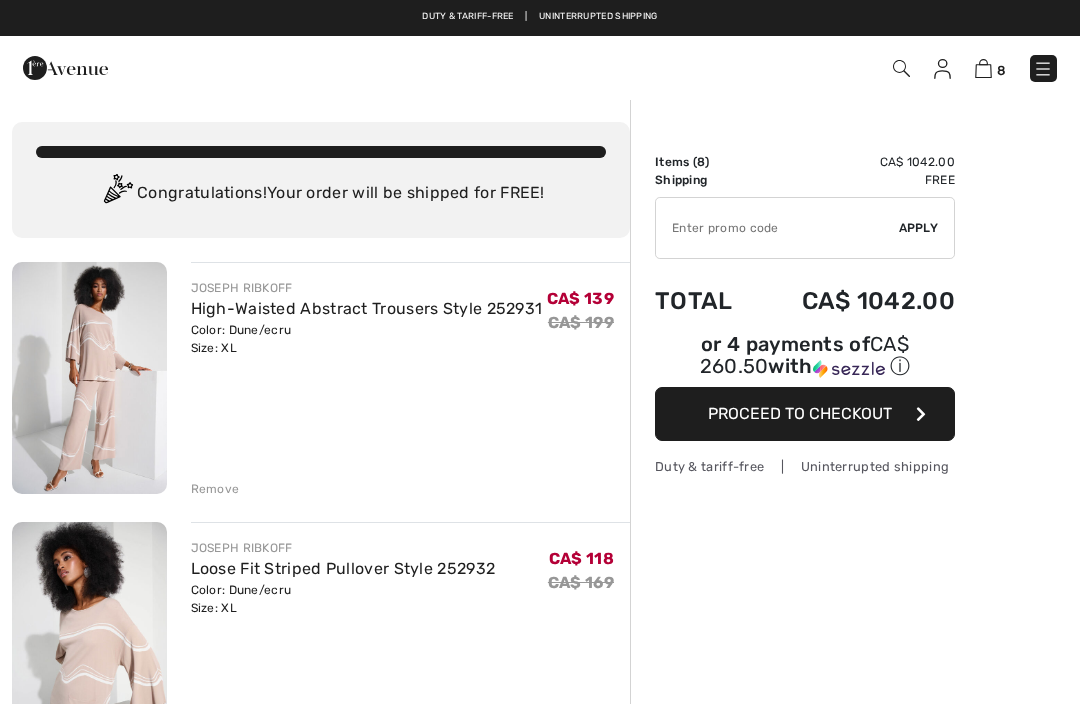 scroll, scrollTop: 0, scrollLeft: 0, axis: both 